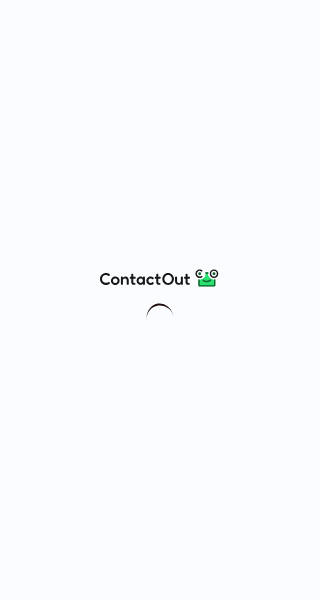 scroll, scrollTop: 0, scrollLeft: 0, axis: both 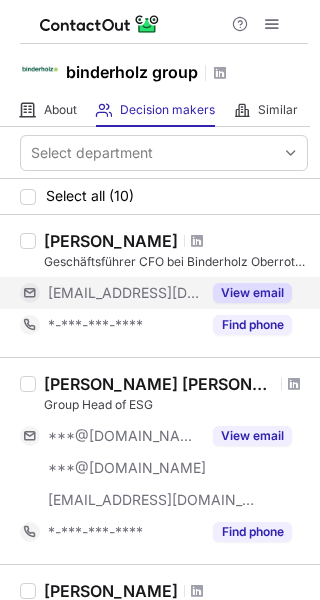 click on "View email" at bounding box center (252, 293) 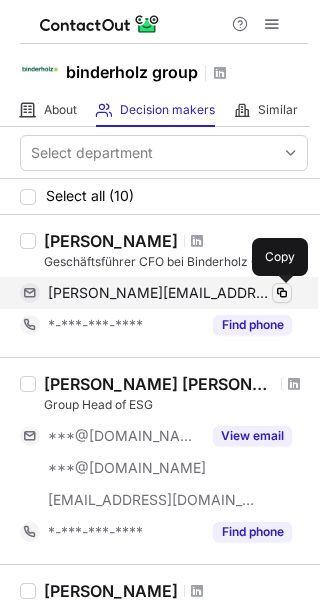 click at bounding box center [282, 293] 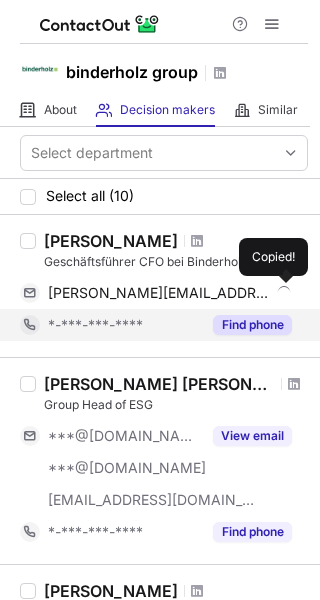 type 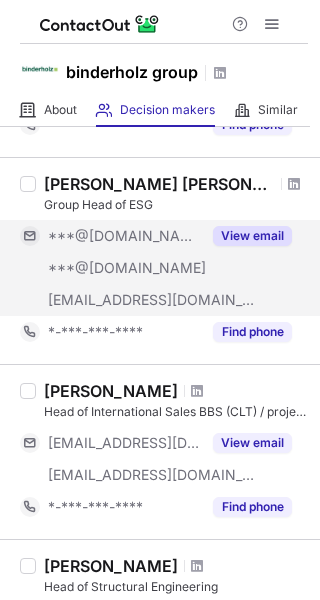 scroll, scrollTop: 400, scrollLeft: 0, axis: vertical 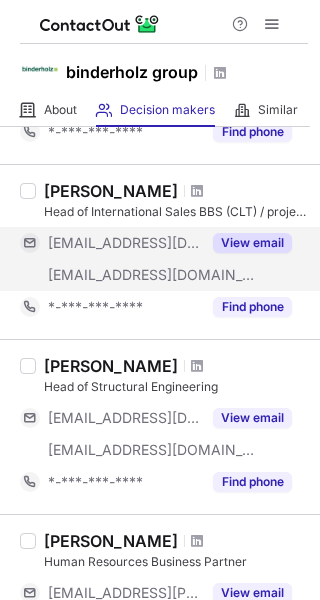 click on "View email" at bounding box center (252, 243) 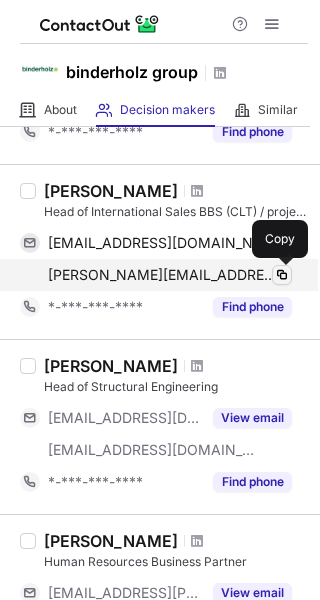 click at bounding box center (282, 275) 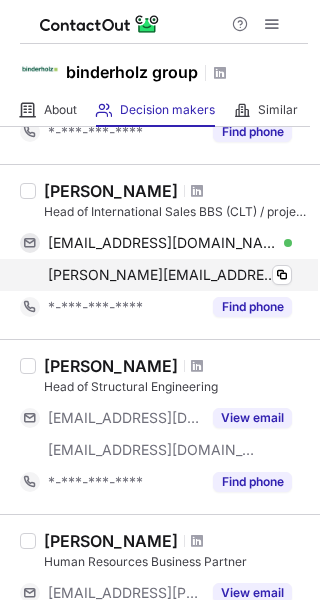 type 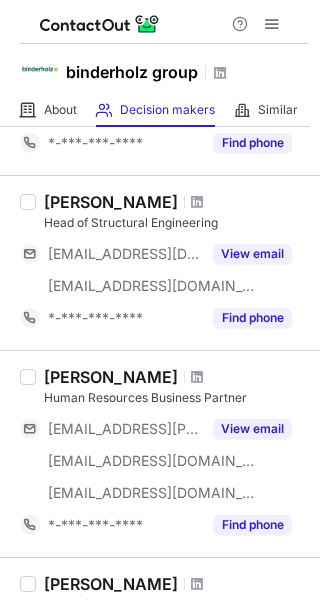 scroll, scrollTop: 600, scrollLeft: 0, axis: vertical 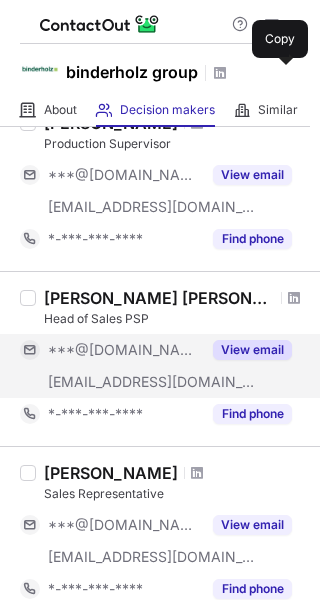 click on "View email" at bounding box center [252, 350] 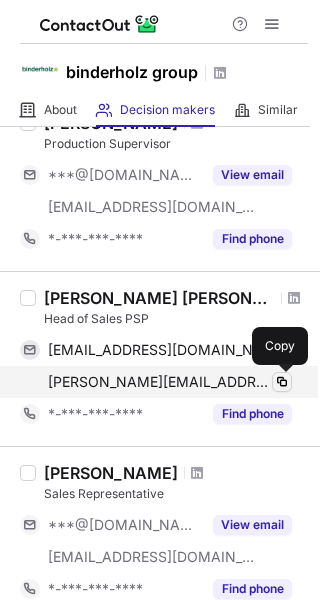 click at bounding box center [282, 382] 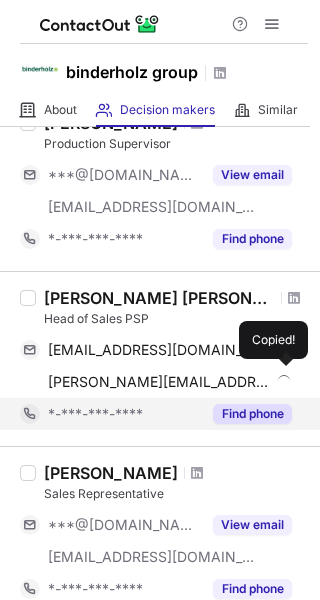 type 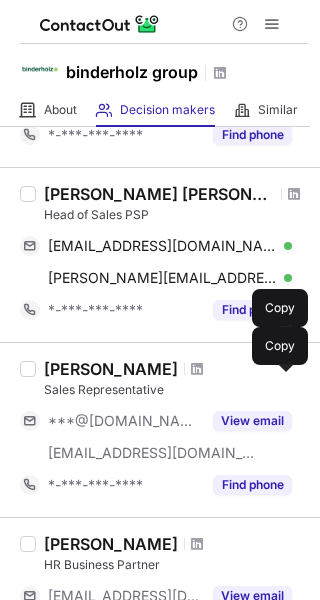 scroll, scrollTop: 1400, scrollLeft: 0, axis: vertical 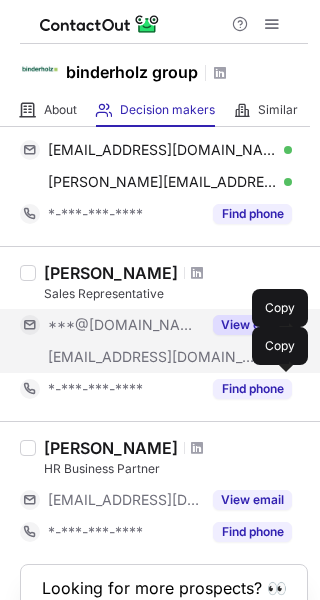 click on "View email" at bounding box center (252, 325) 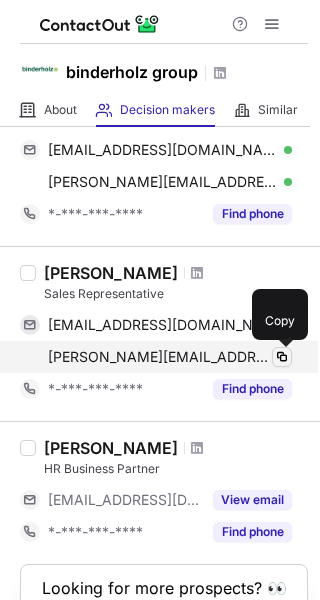 click at bounding box center (282, 357) 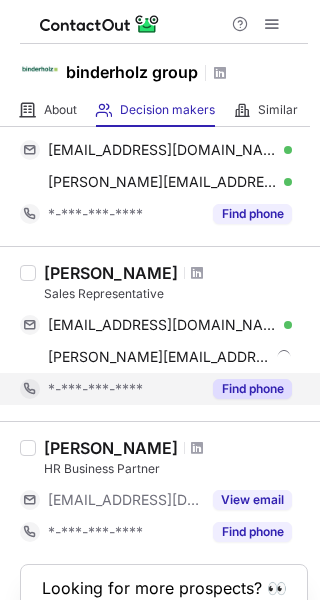 type 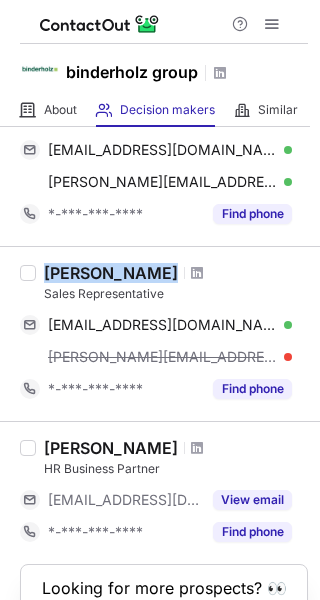 copy on "Mohamed Ali" 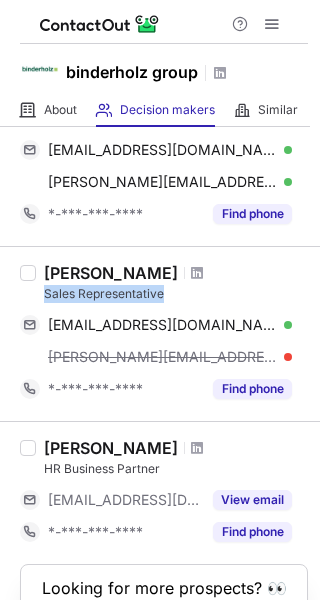 drag, startPoint x: 43, startPoint y: 296, endPoint x: 172, endPoint y: 295, distance: 129.00388 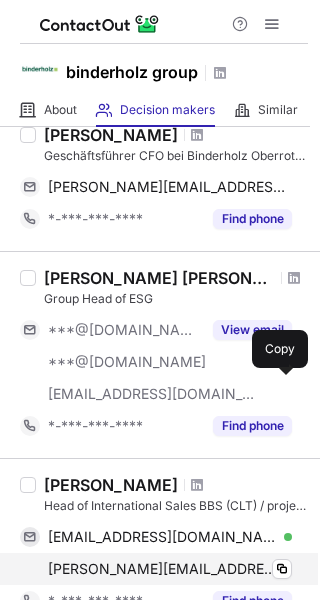 scroll, scrollTop: 0, scrollLeft: 0, axis: both 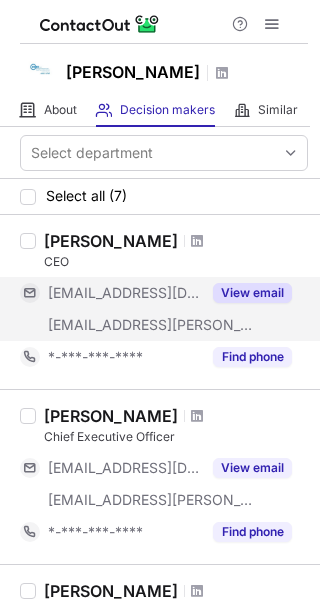 click on "View email" at bounding box center (252, 293) 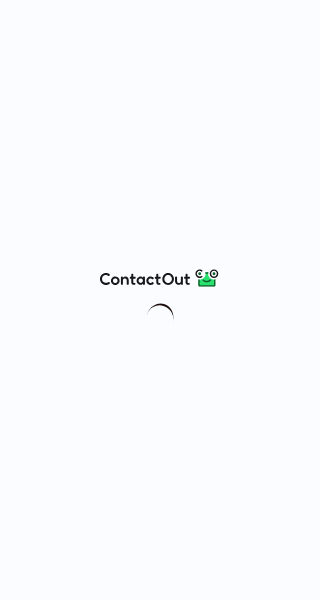 scroll, scrollTop: 0, scrollLeft: 0, axis: both 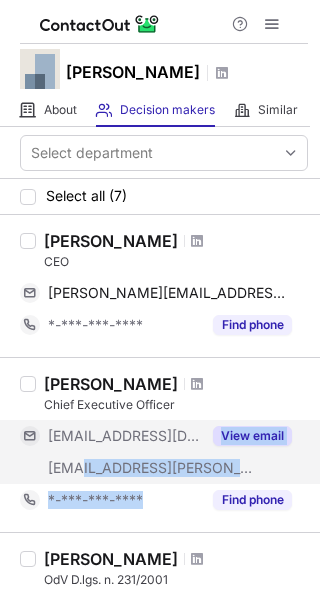 drag, startPoint x: 167, startPoint y: 485, endPoint x: 119, endPoint y: 458, distance: 55.072678 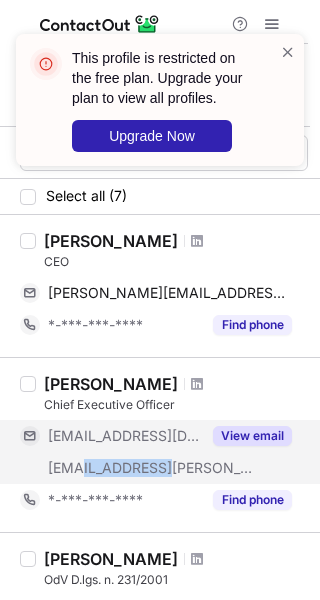copy on "sima-ds.com" 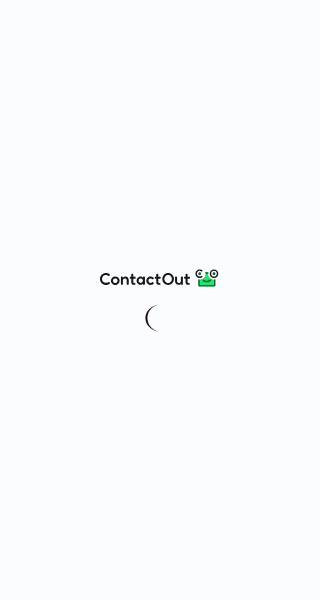 scroll, scrollTop: 0, scrollLeft: 0, axis: both 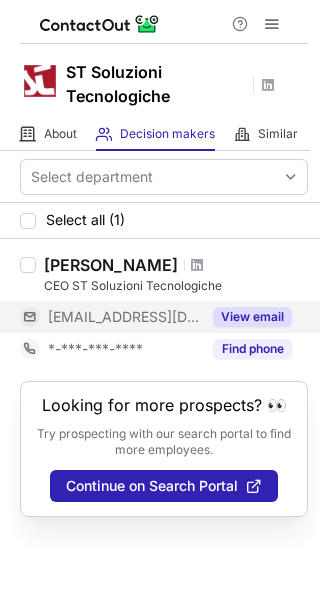 click on "View email" at bounding box center [252, 317] 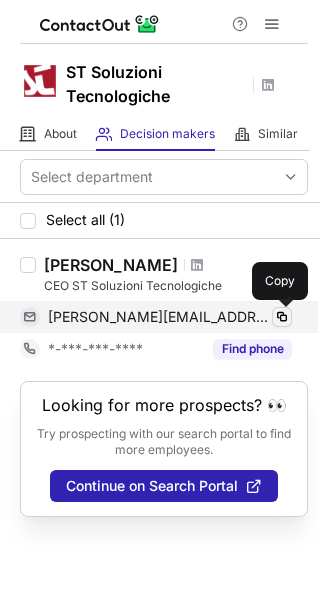 click at bounding box center (282, 317) 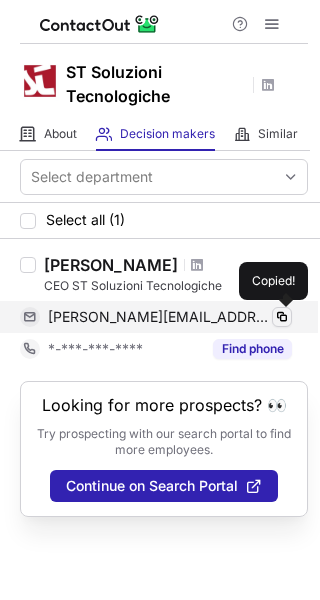 type 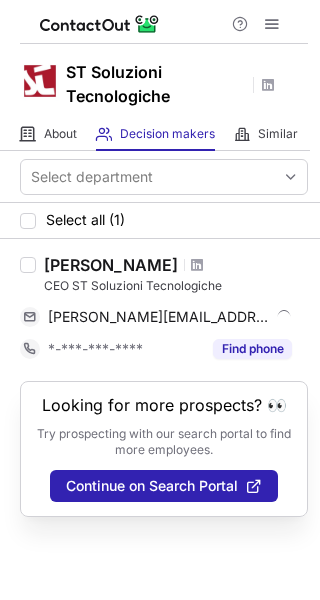 copy on "Graziano Apadula" 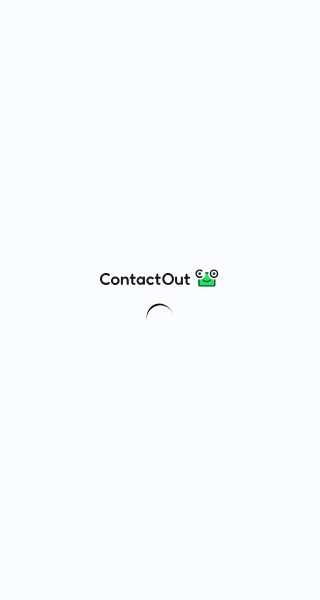 scroll, scrollTop: 0, scrollLeft: 0, axis: both 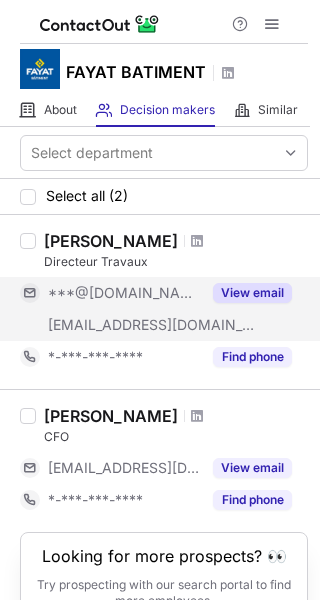 click on "View email" at bounding box center (252, 293) 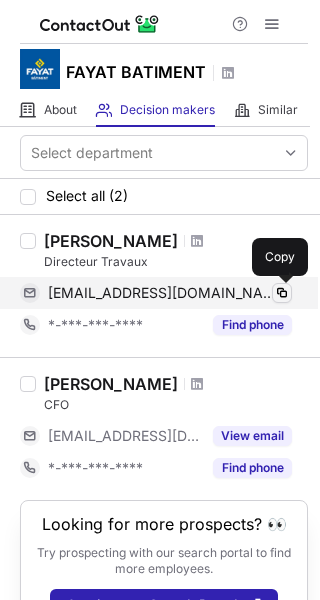 click at bounding box center [282, 293] 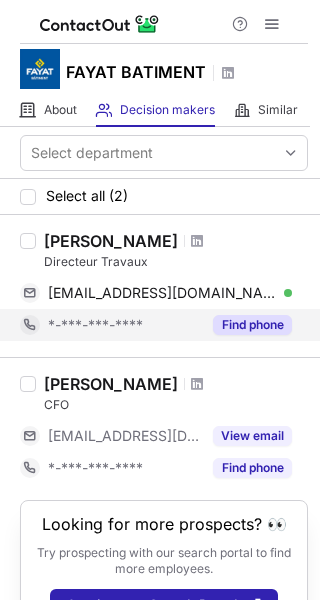 type 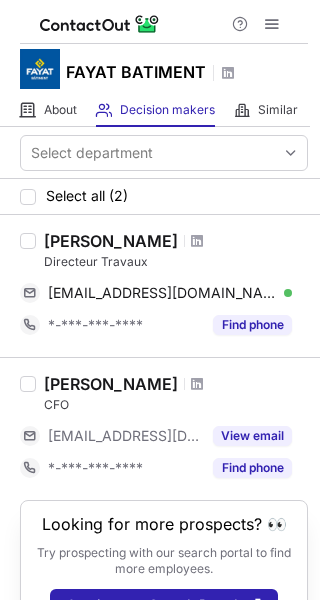 copy on "[PERSON_NAME]" 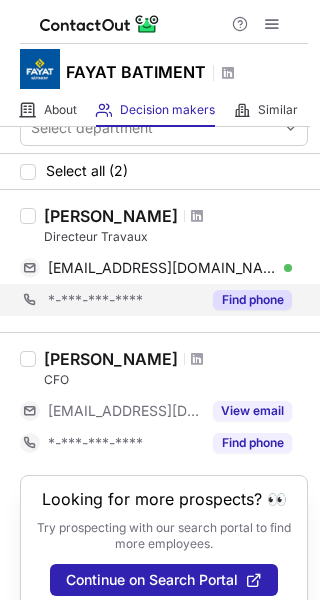 scroll, scrollTop: 0, scrollLeft: 0, axis: both 